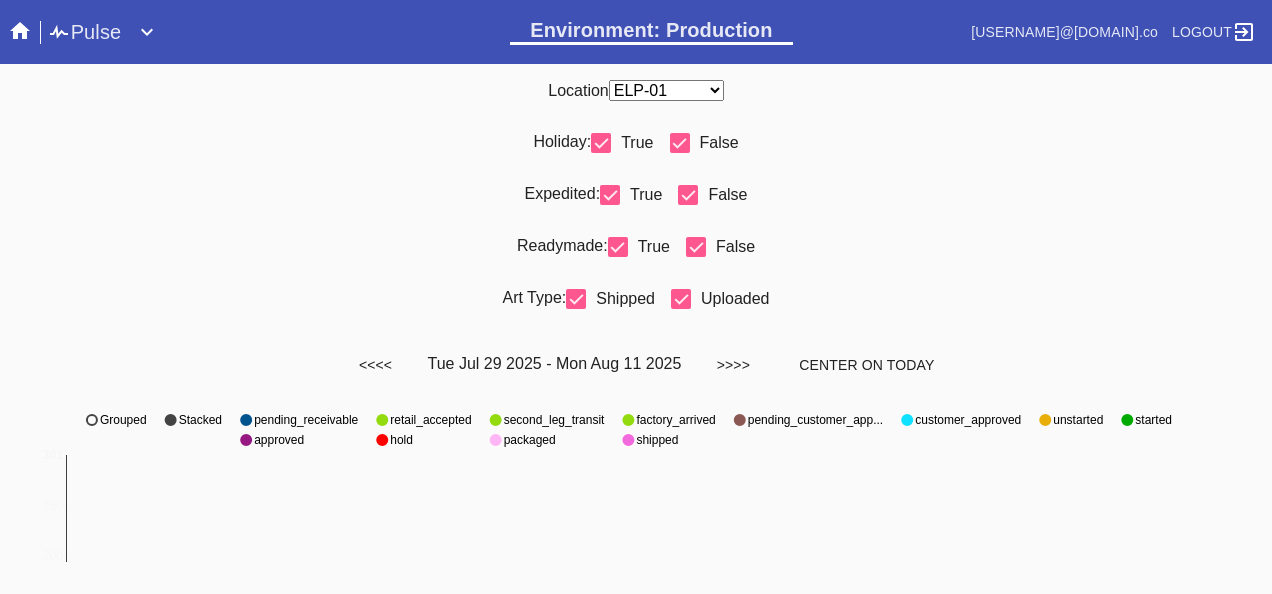 scroll, scrollTop: 0, scrollLeft: 0, axis: both 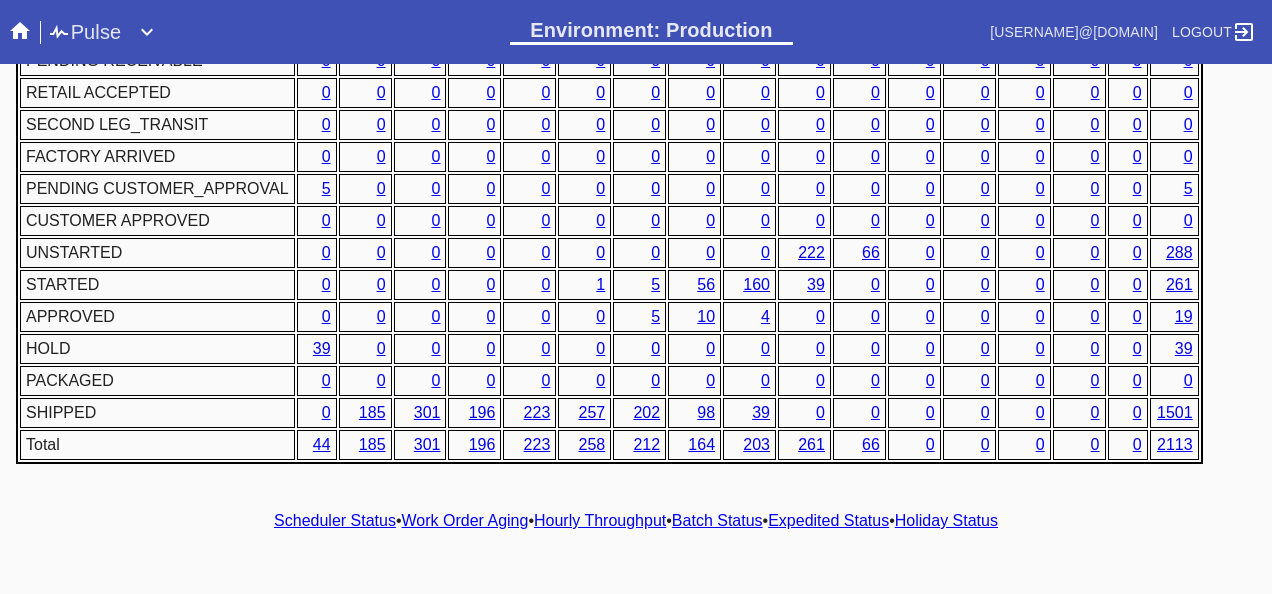 click on "Hourly Throughput" at bounding box center [600, 520] 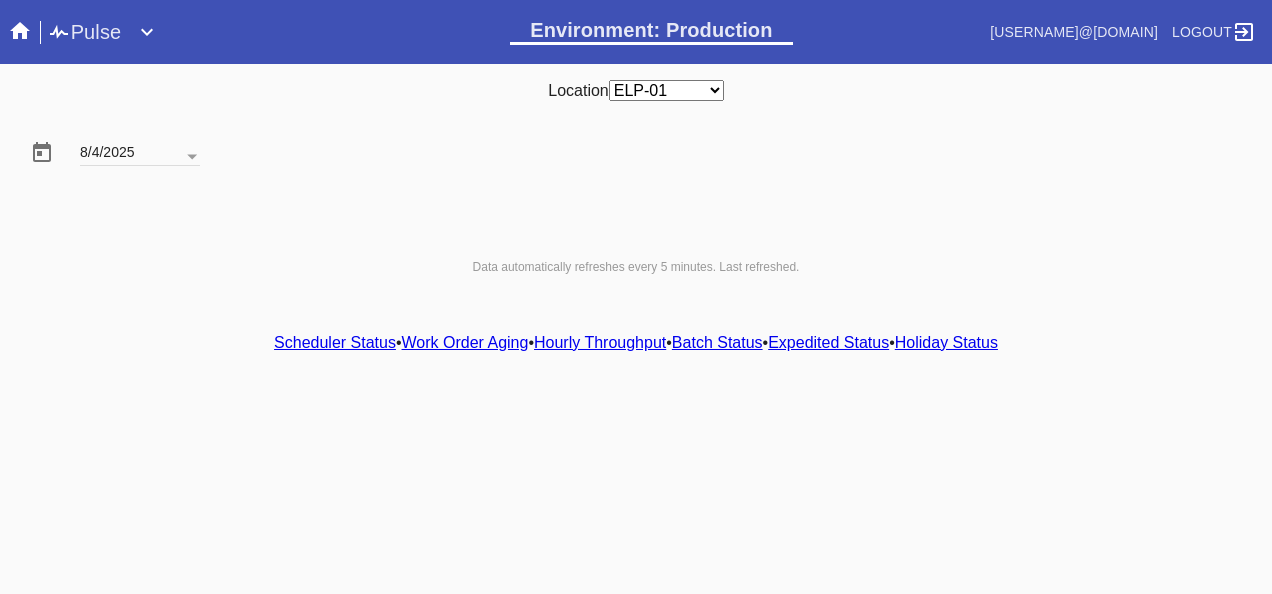 scroll, scrollTop: 0, scrollLeft: 0, axis: both 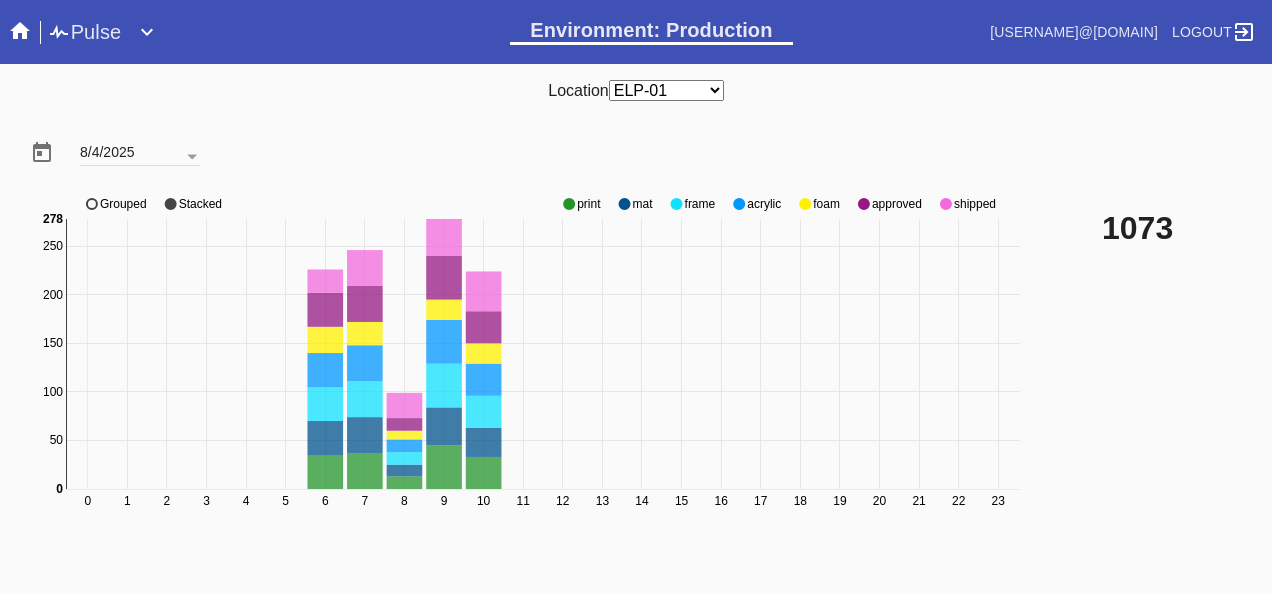 click 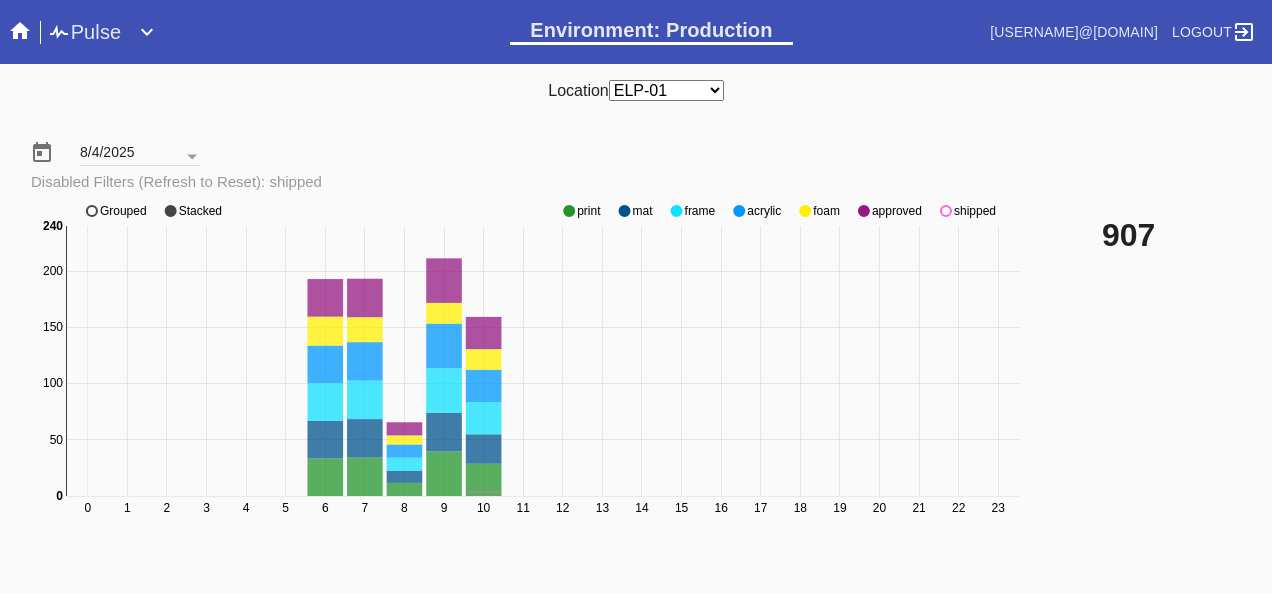 click 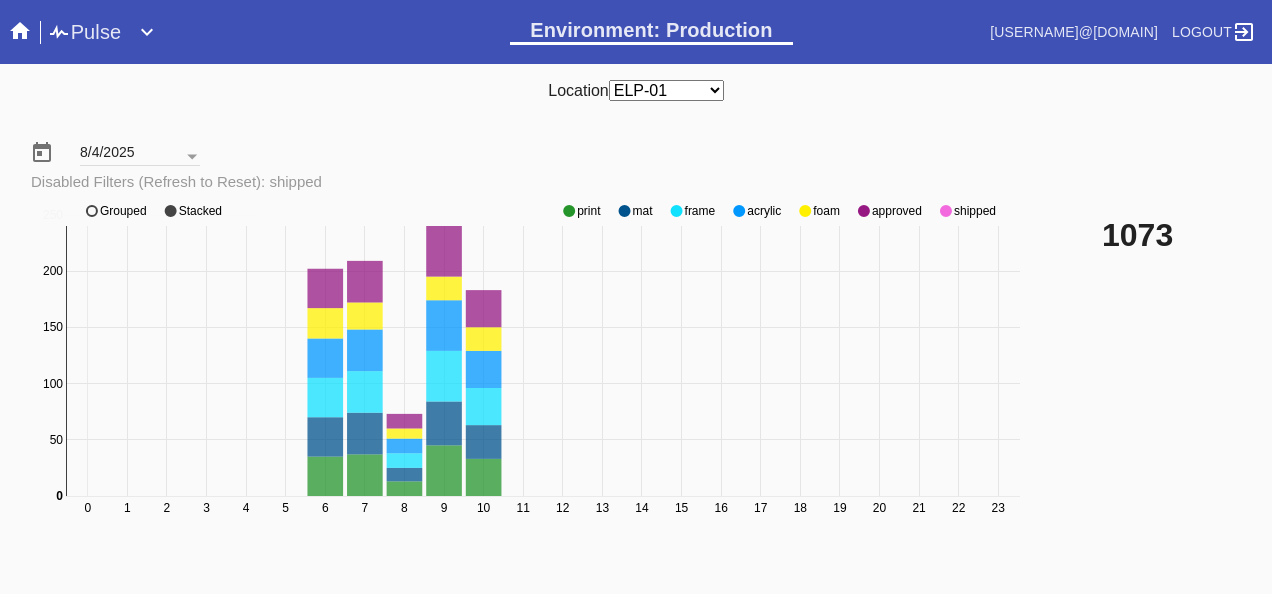 click 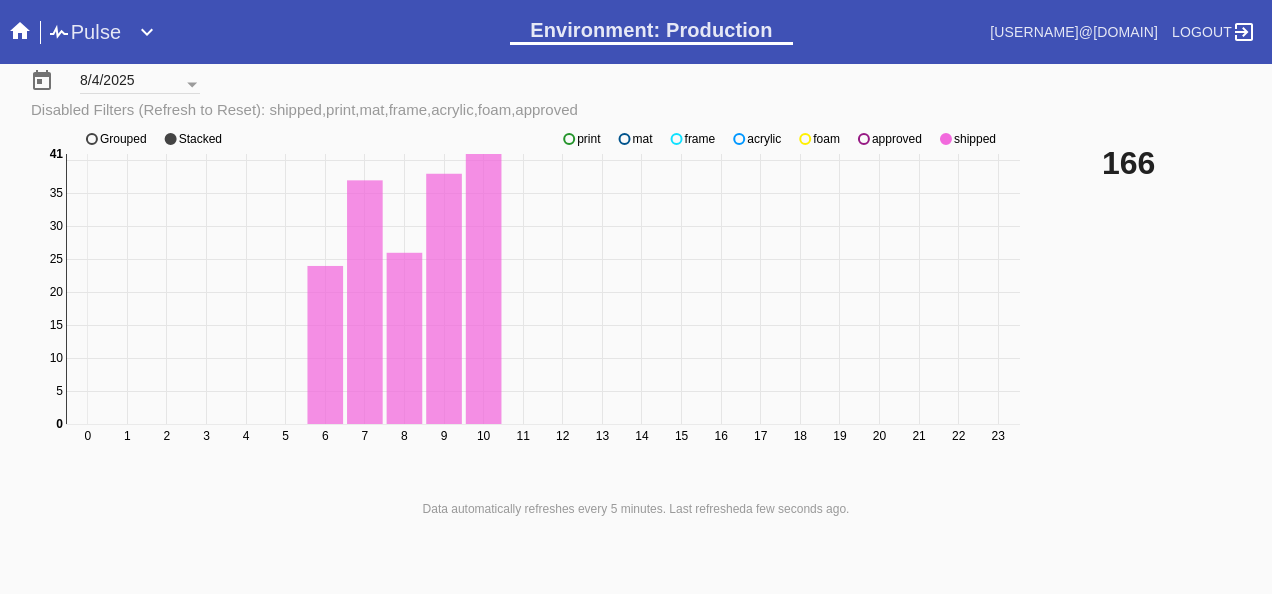 scroll, scrollTop: 140, scrollLeft: 0, axis: vertical 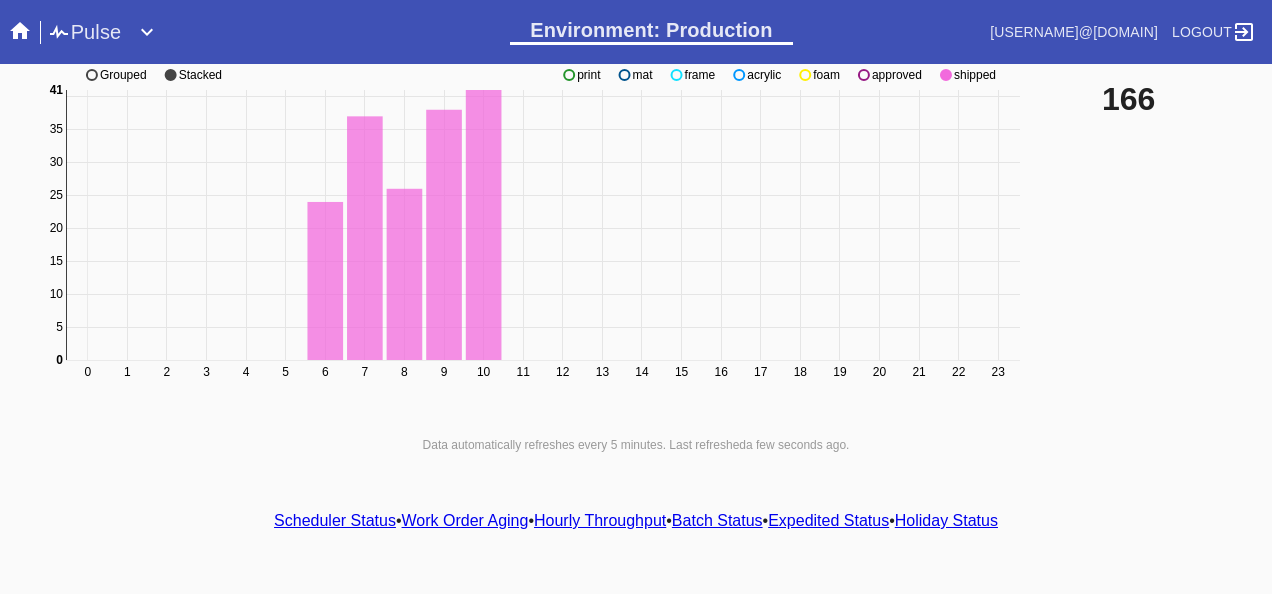 click on "Scheduler Status" at bounding box center [335, 520] 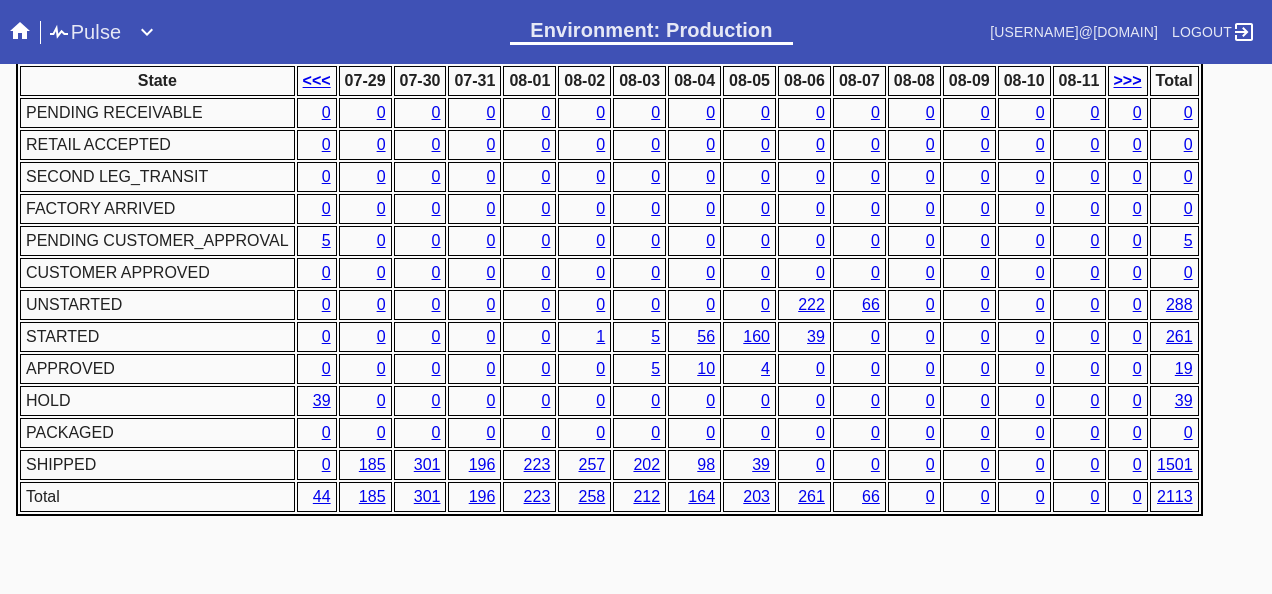 scroll, scrollTop: 976, scrollLeft: 0, axis: vertical 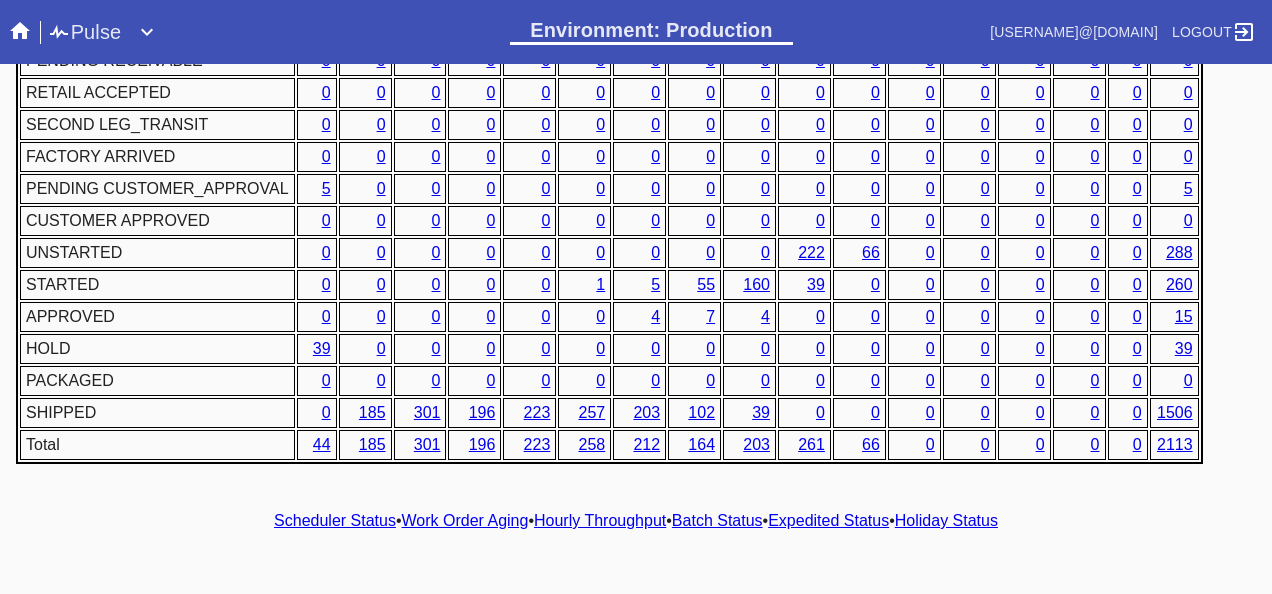 click on "Hourly Throughput" at bounding box center [600, 520] 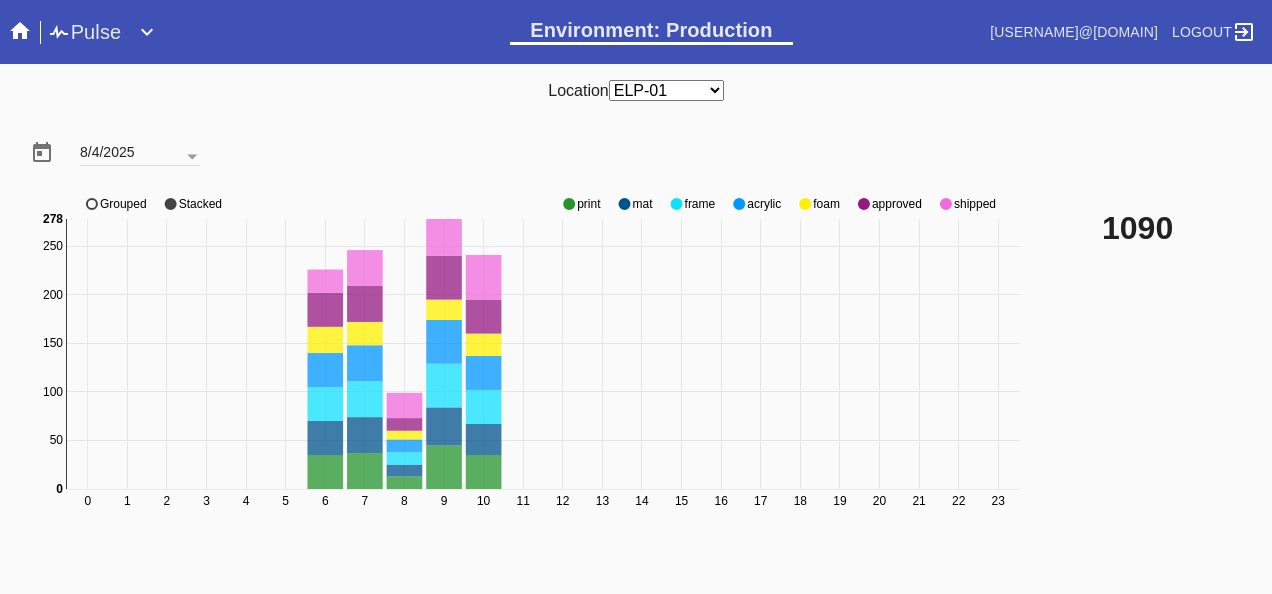click 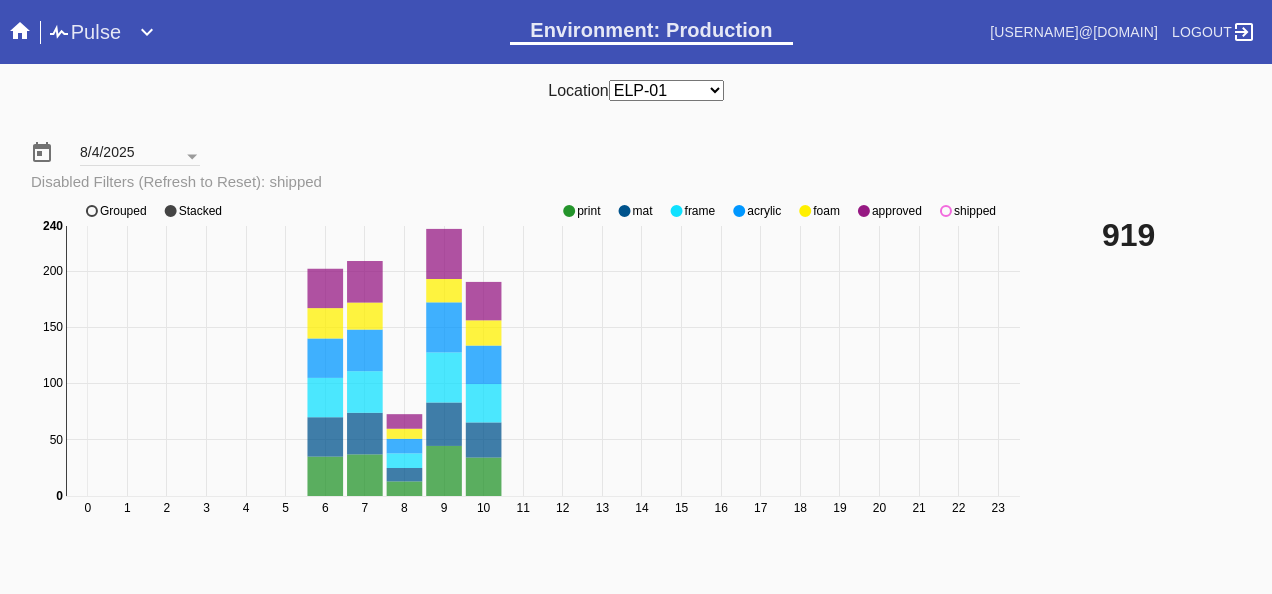 click 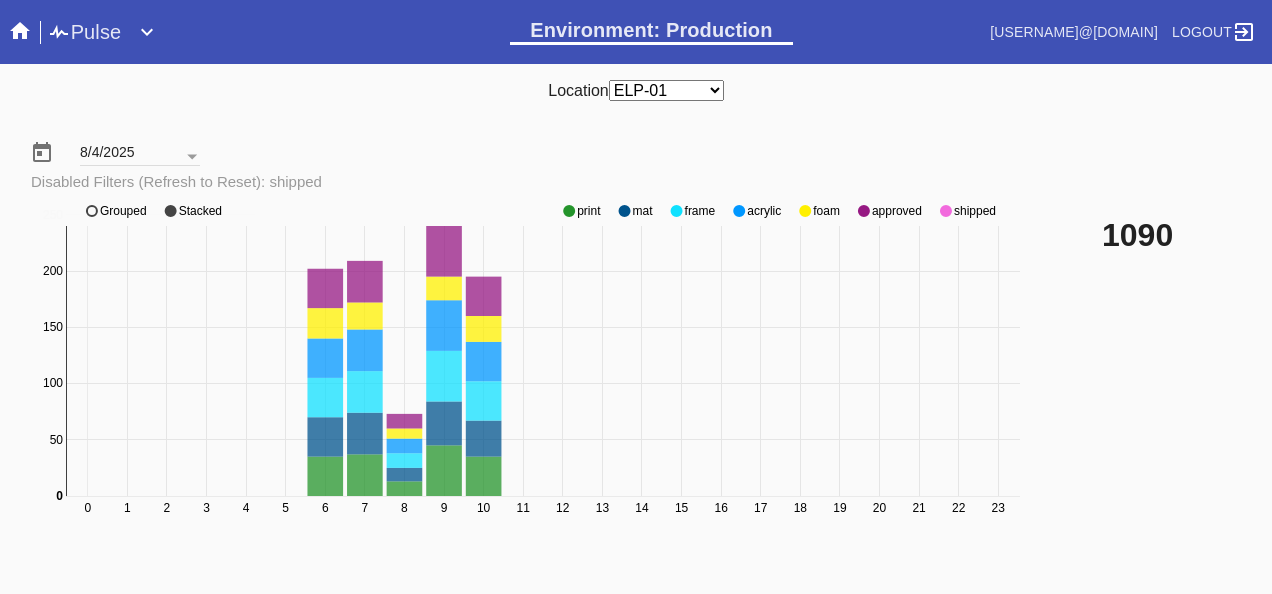 click 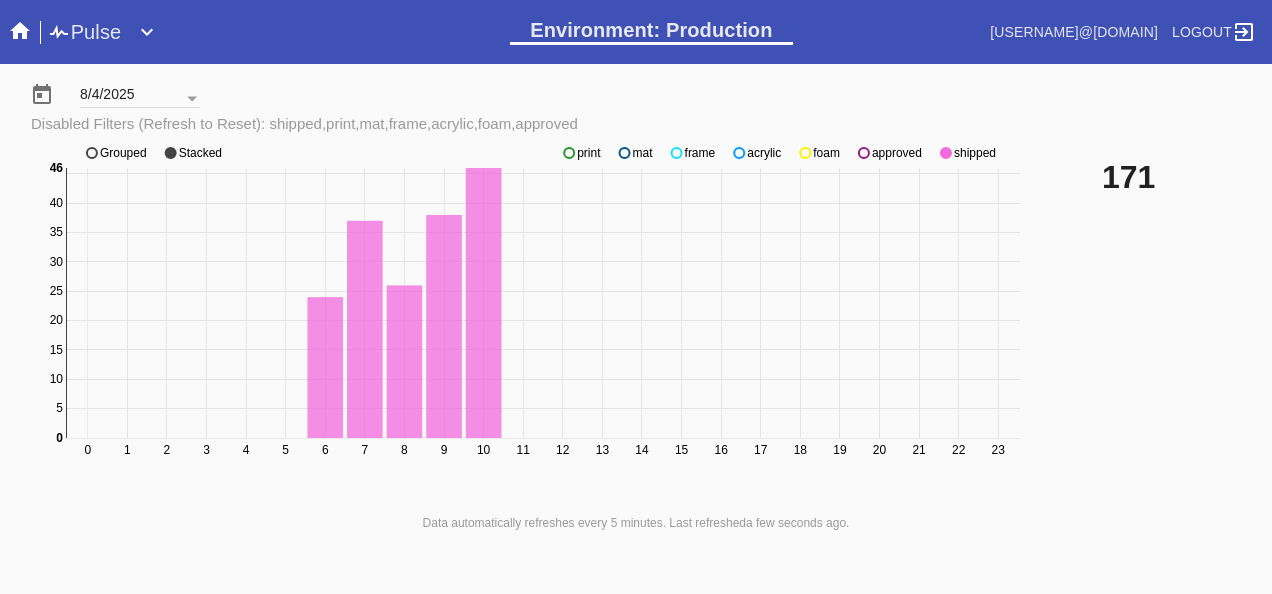 scroll, scrollTop: 140, scrollLeft: 0, axis: vertical 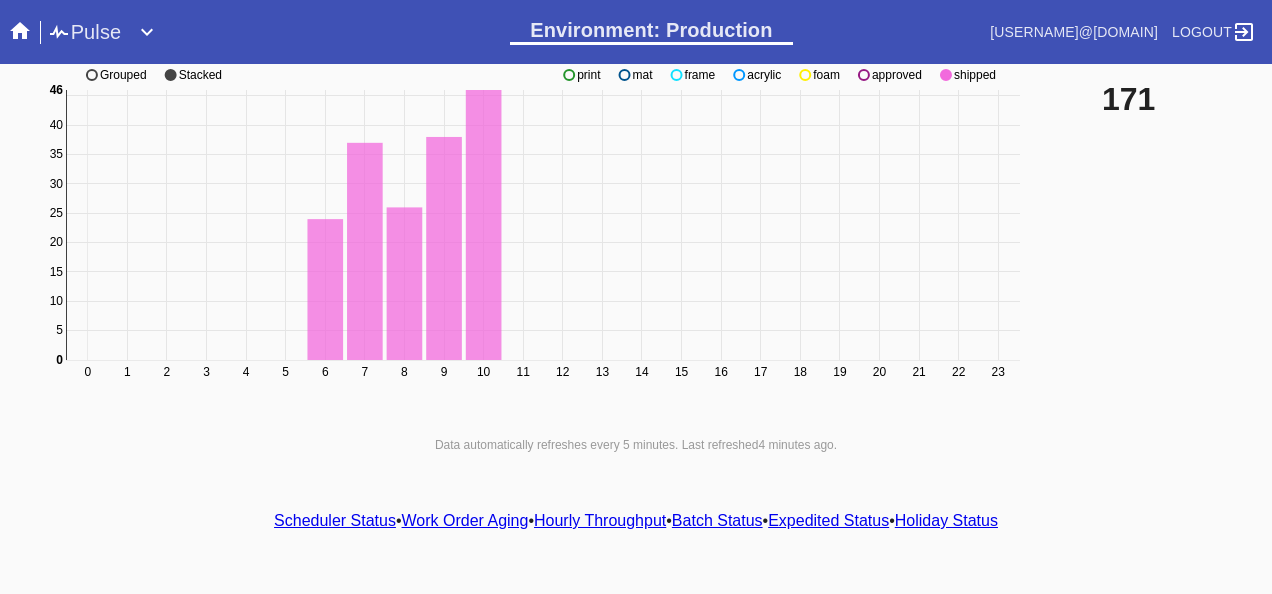 click on "Data automatically refreshes every 5 minutes.  Last refreshed  4 minutes ago ." at bounding box center (636, 445) 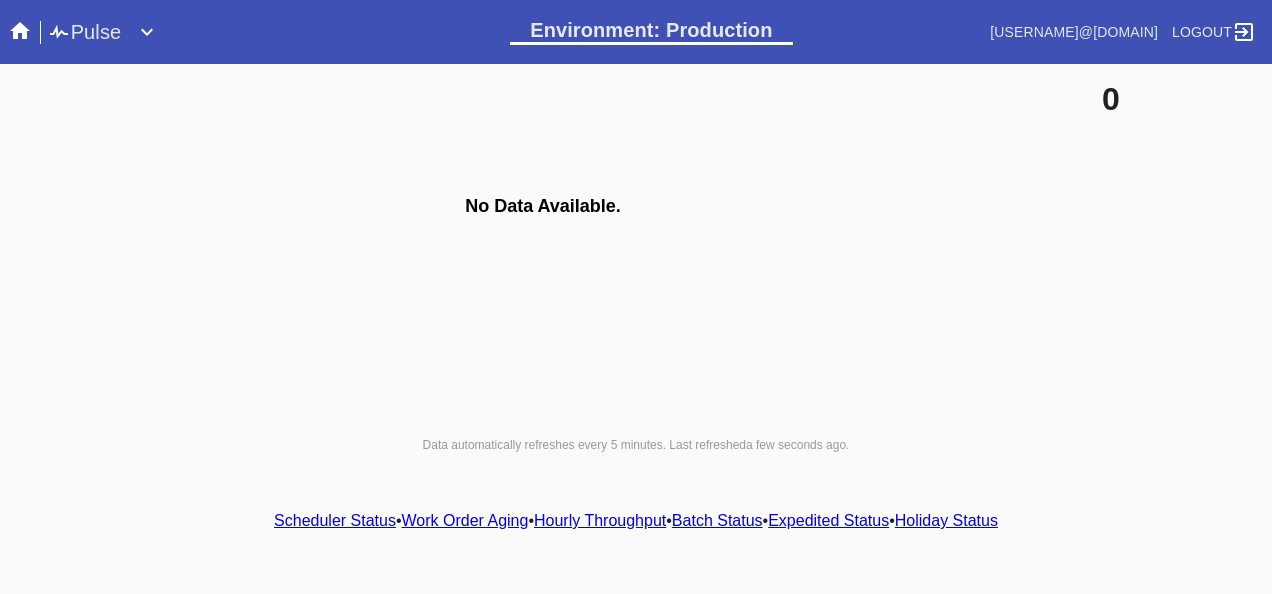 scroll, scrollTop: 0, scrollLeft: 0, axis: both 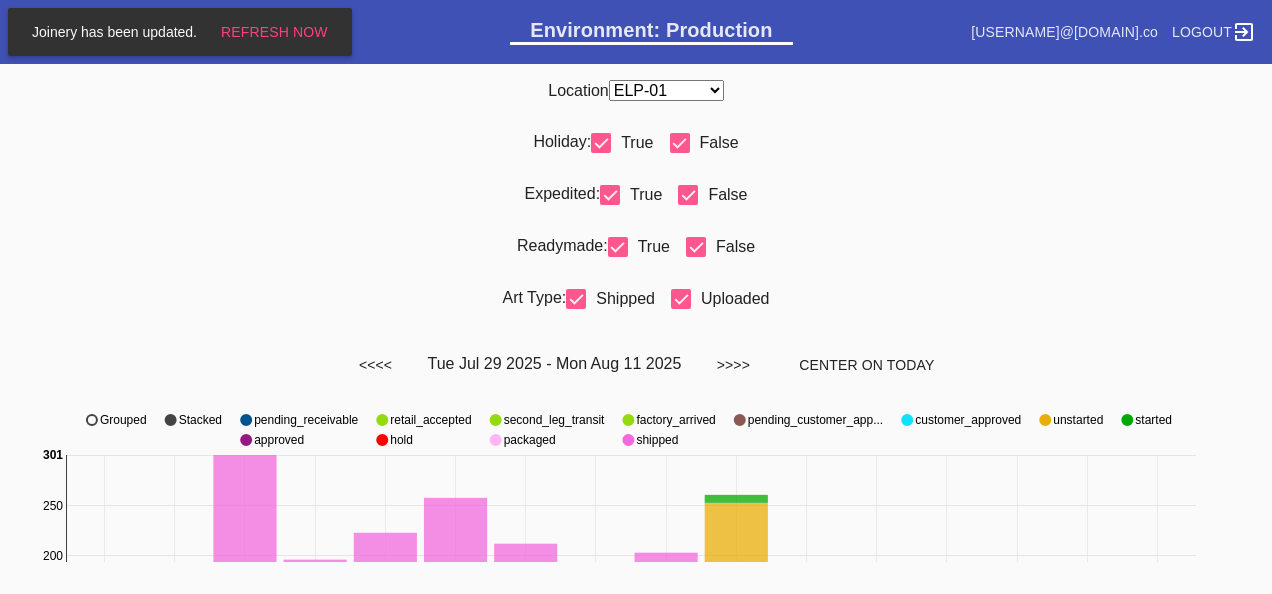drag, startPoint x: 0, startPoint y: 0, endPoint x: 176, endPoint y: 127, distance: 217.03687 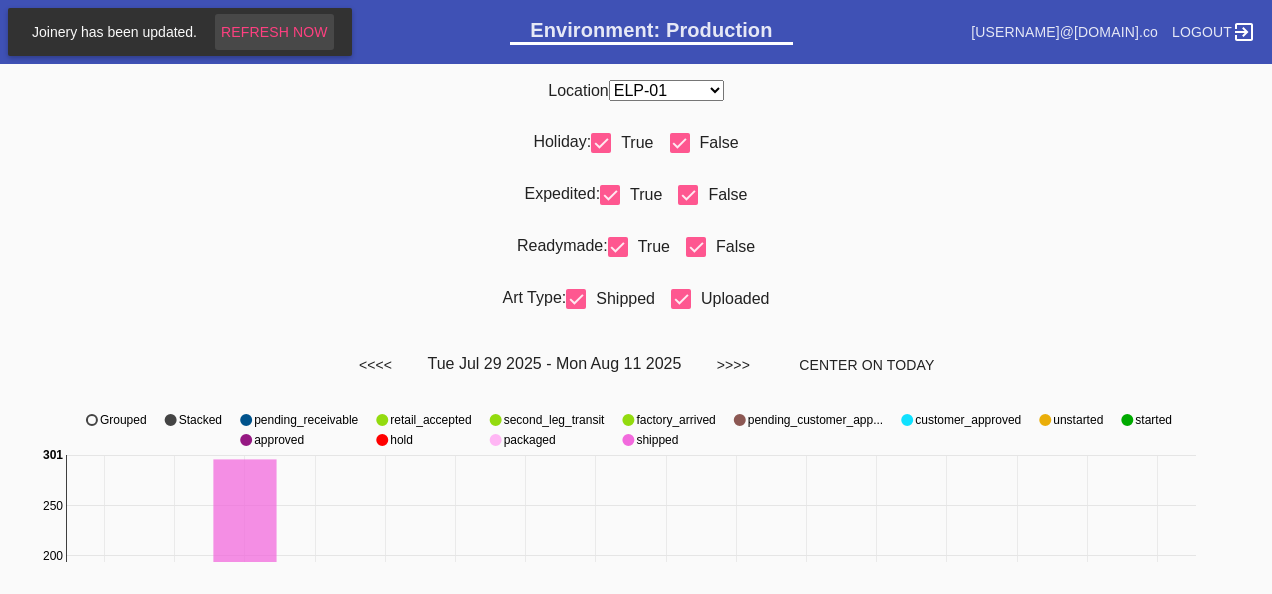 click on "Refresh Now" at bounding box center (274, 32) 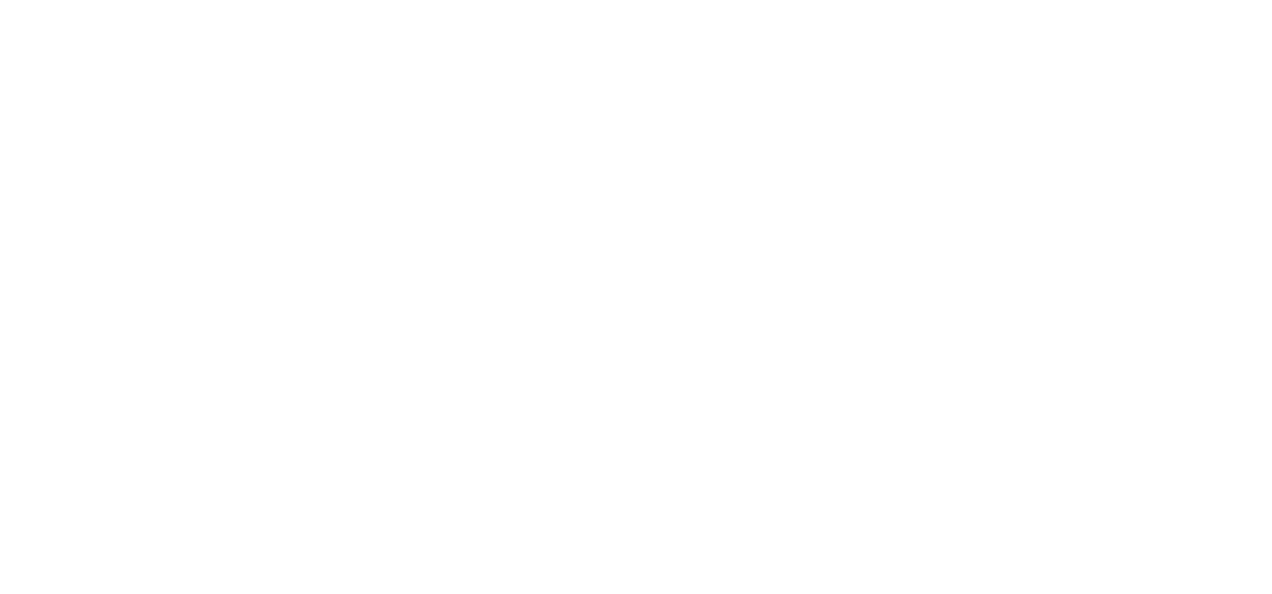 scroll, scrollTop: 0, scrollLeft: 0, axis: both 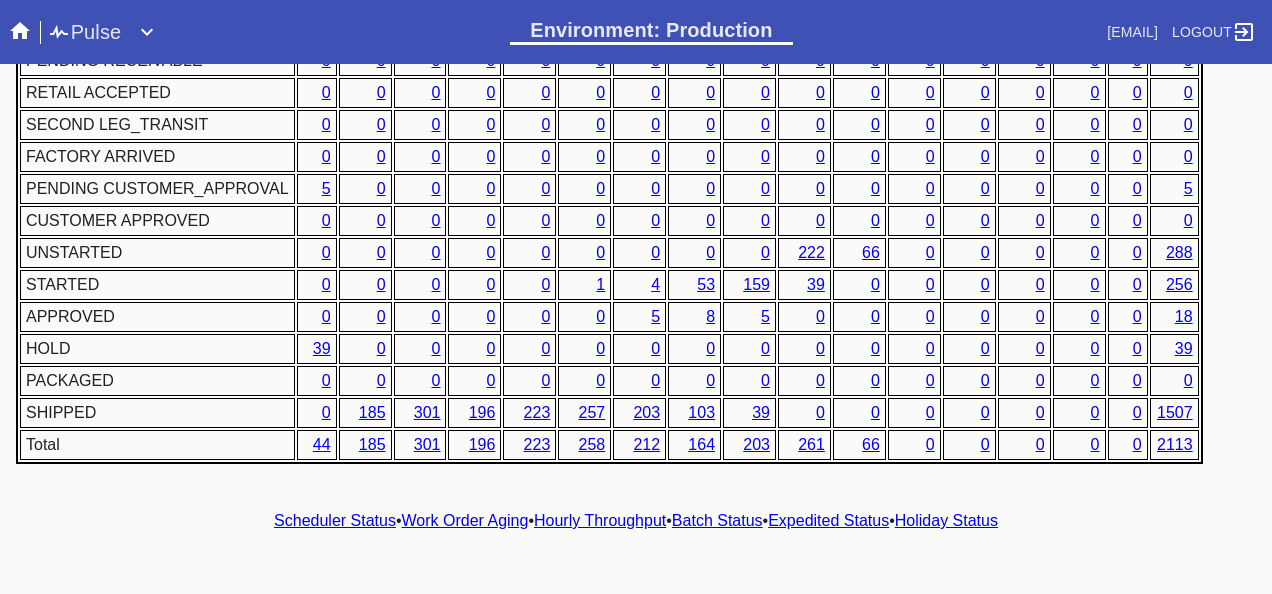 click on "Hourly Throughput" at bounding box center (600, 520) 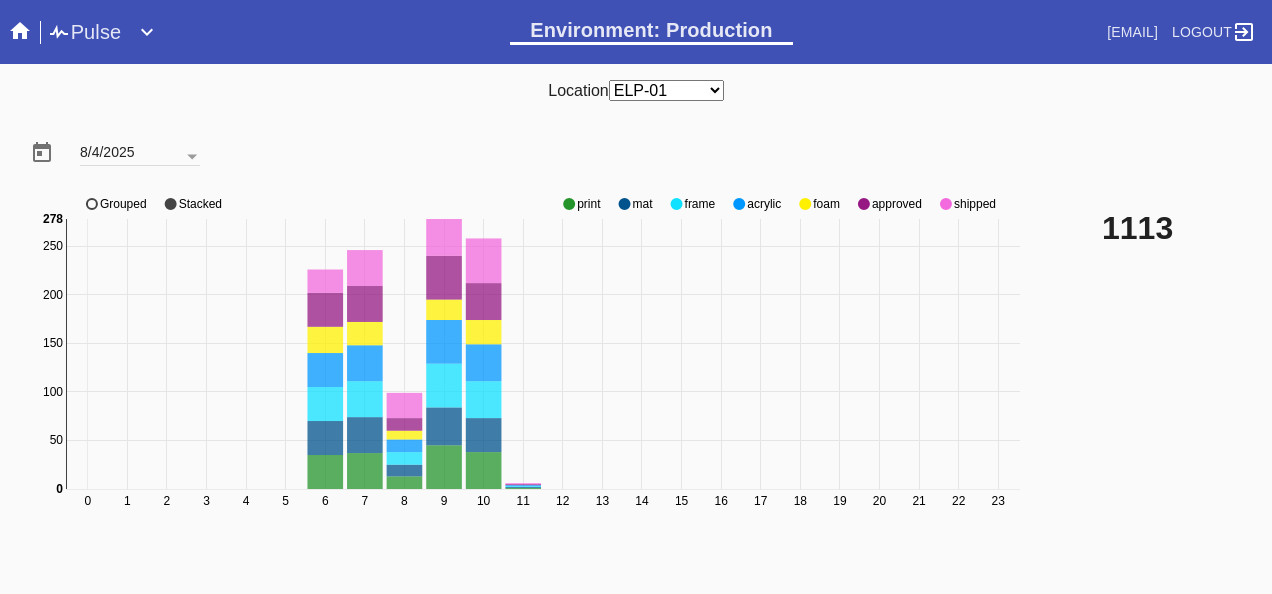 click on "0 1 2 3 4 5 6 7 8 9 10 11 12 13 14 15 16 17 18 19 20 21 22 23 0 50 100 150 200 250 0 278 print mat frame acrylic foam approved shipped Grouped Stacked" 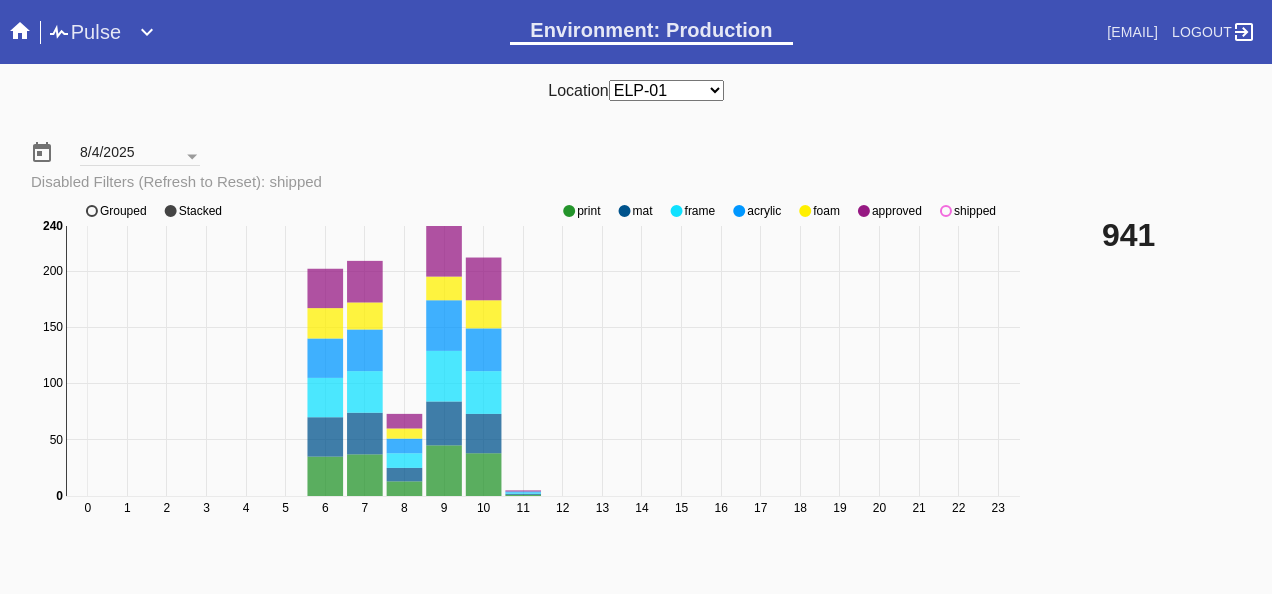 click on "0 1 2 3 4 5 6 7 8 9 10 11 12 13 14 15 16 17 18 19 20 21 22 23 0 50 100 150 200 0 240 print mat frame acrylic foam approved shipped Grouped Stacked" 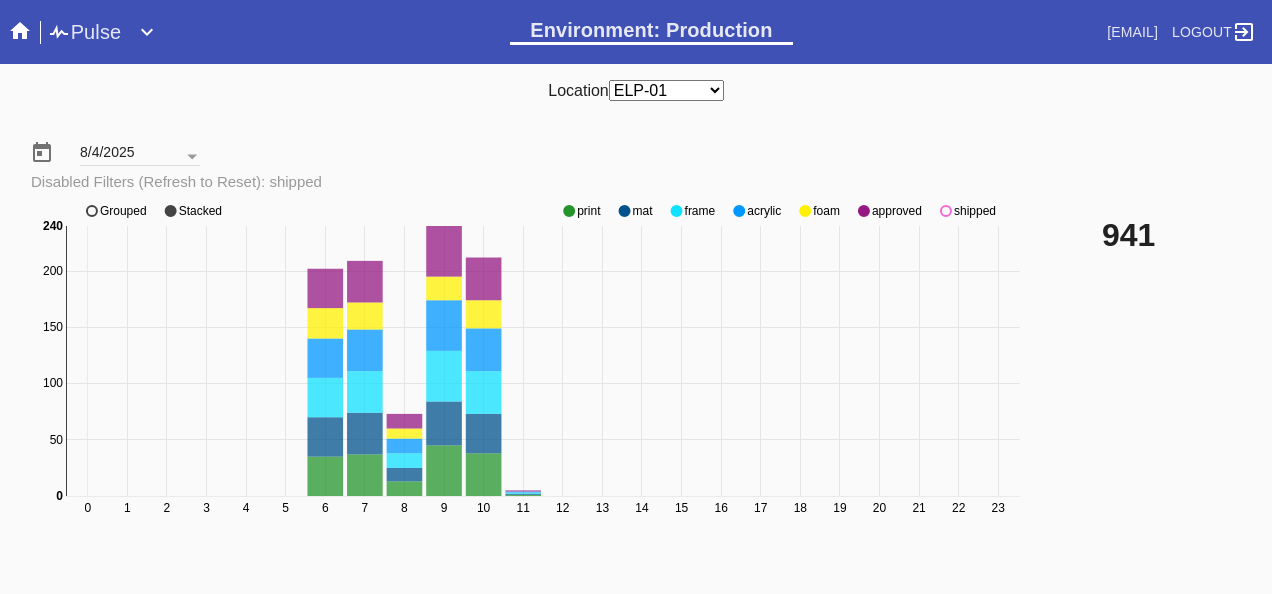 click 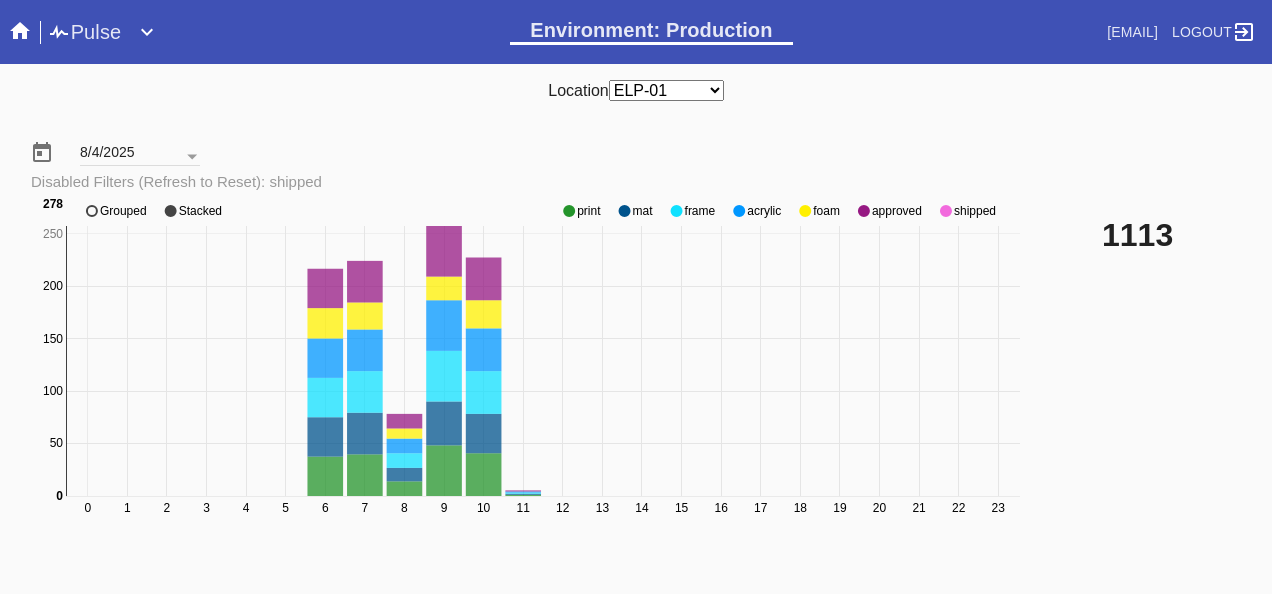 click 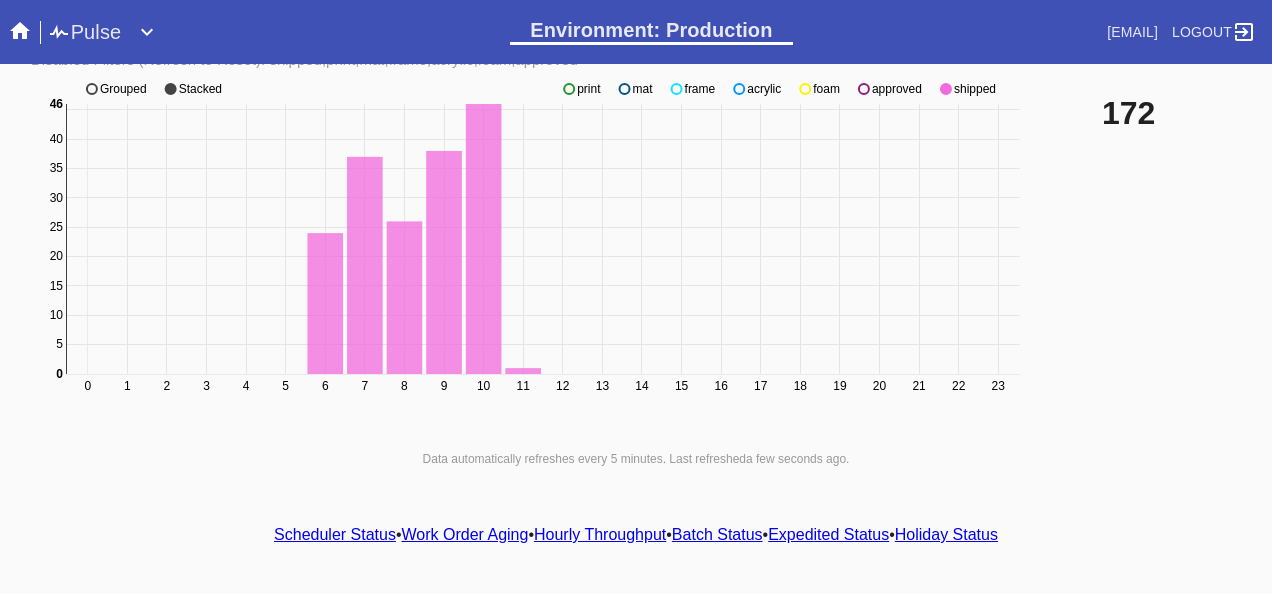 scroll, scrollTop: 140, scrollLeft: 0, axis: vertical 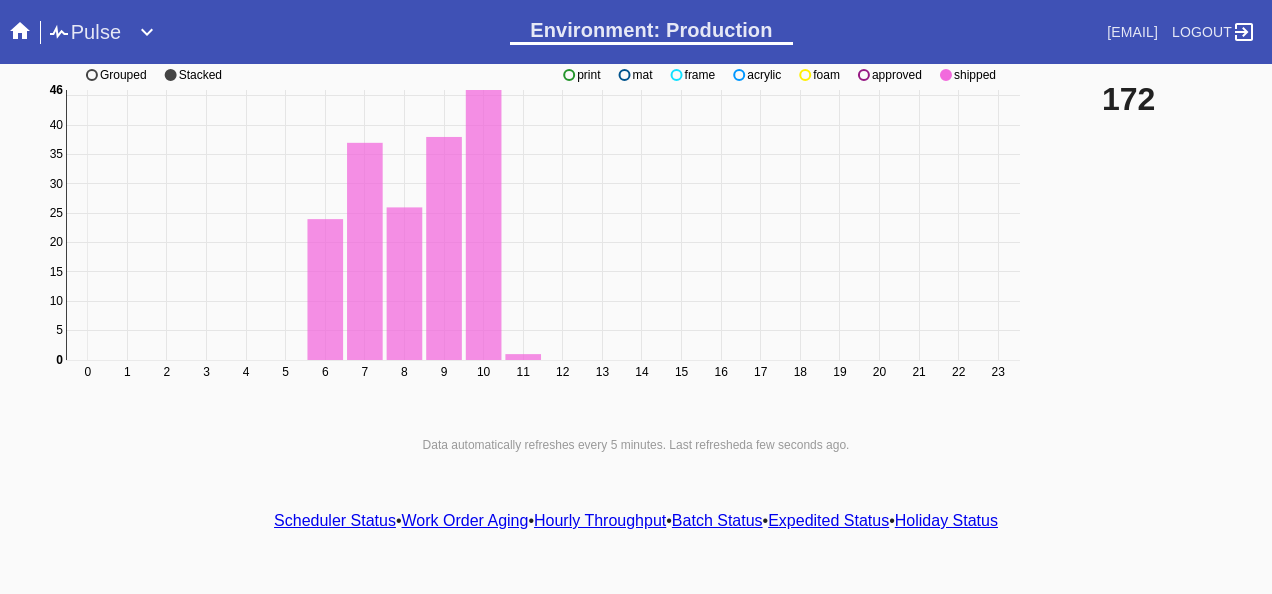 click on "Scheduler Status" at bounding box center (335, 520) 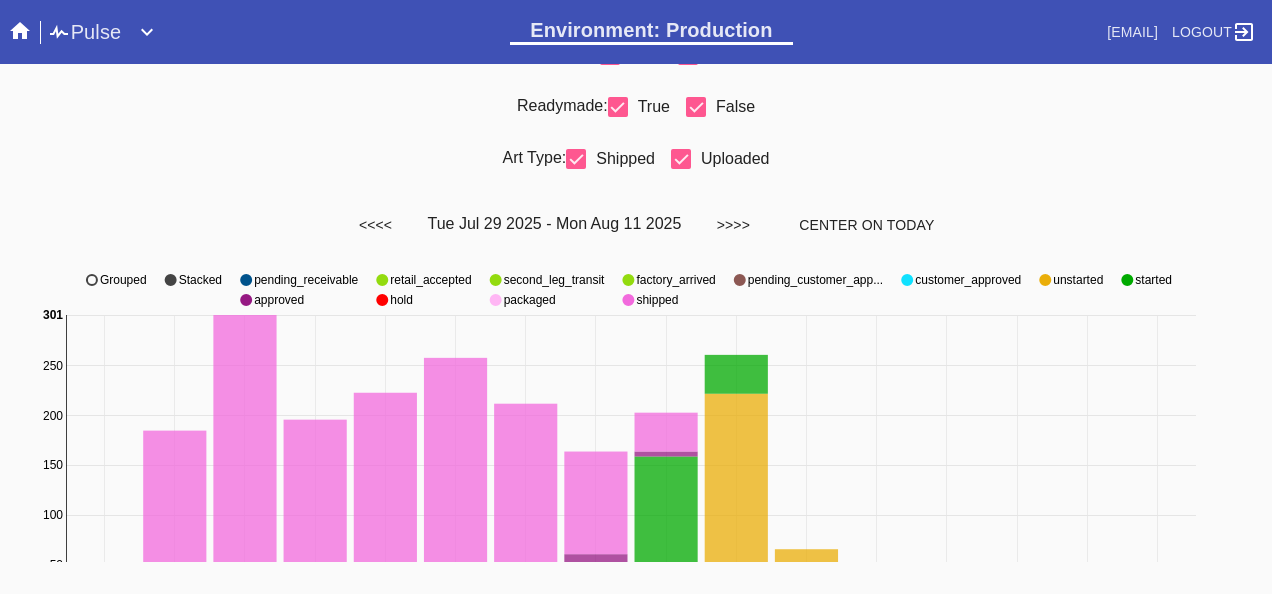 click on "Art Type:    Shipped Uploaded" at bounding box center (636, 167) 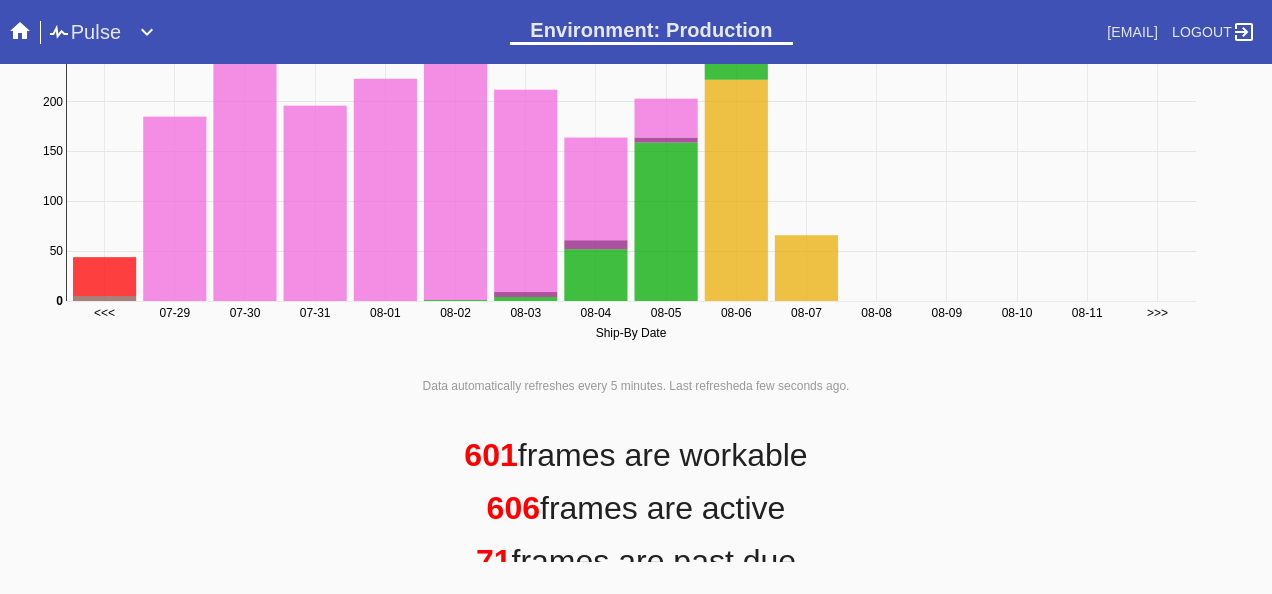 scroll, scrollTop: 500, scrollLeft: 0, axis: vertical 